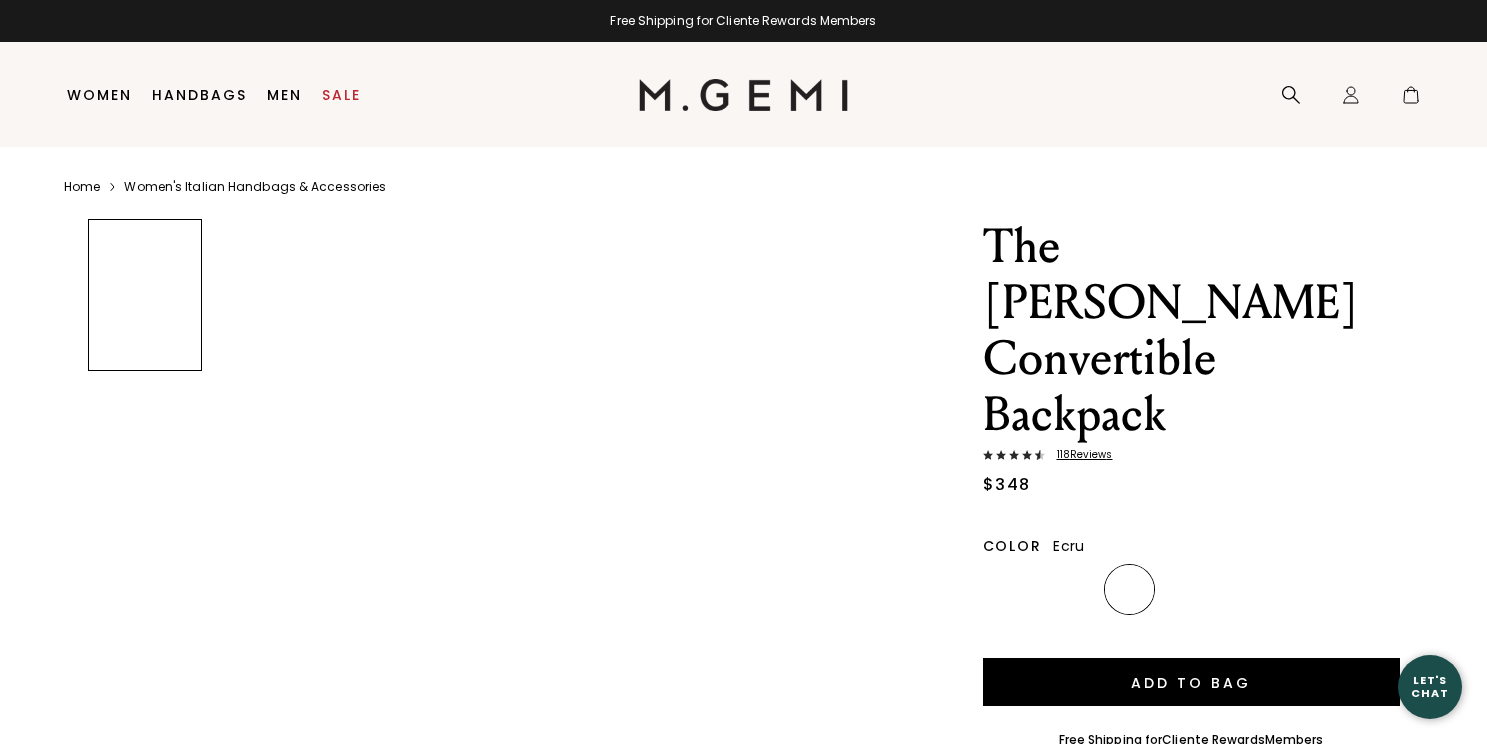 scroll, scrollTop: 0, scrollLeft: 0, axis: both 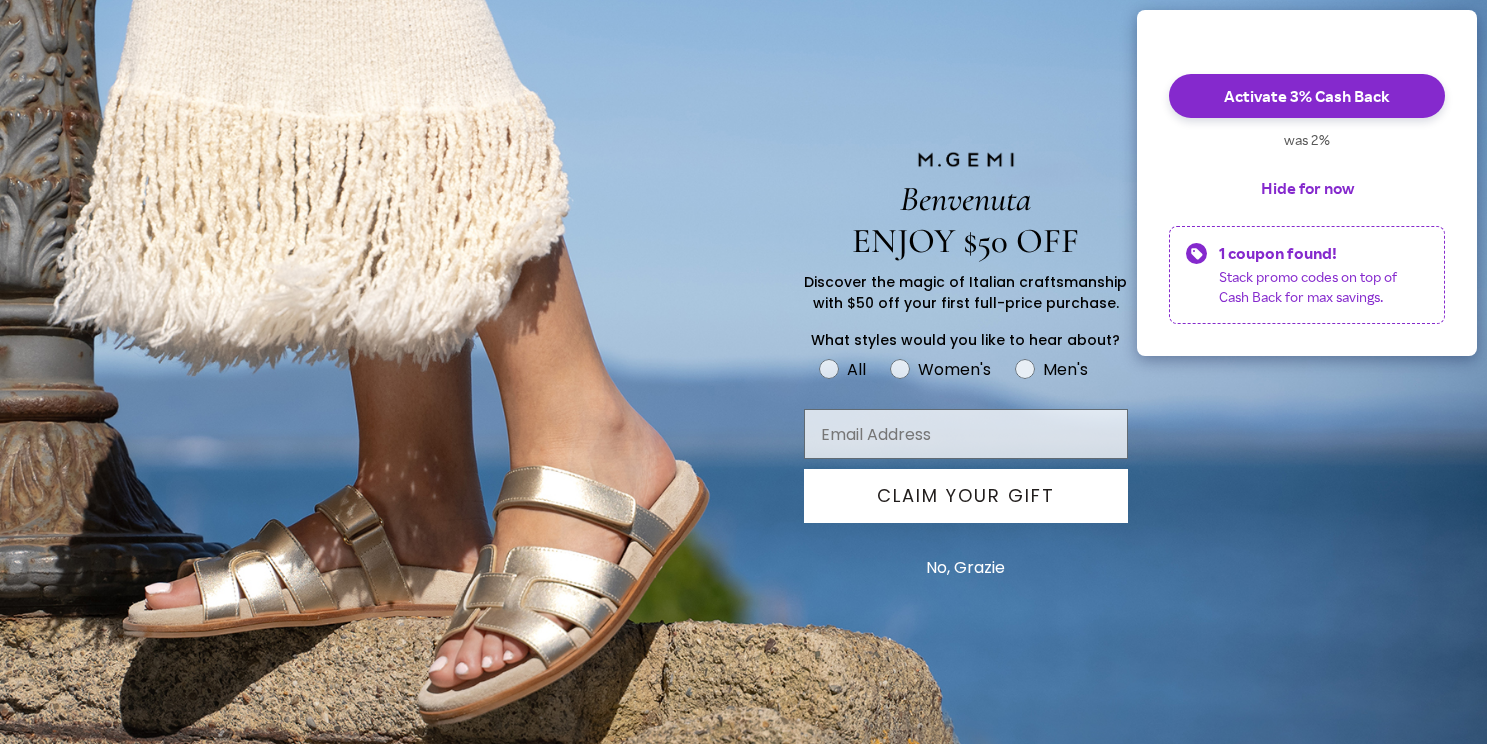 click on "No, Grazie" at bounding box center [965, 568] 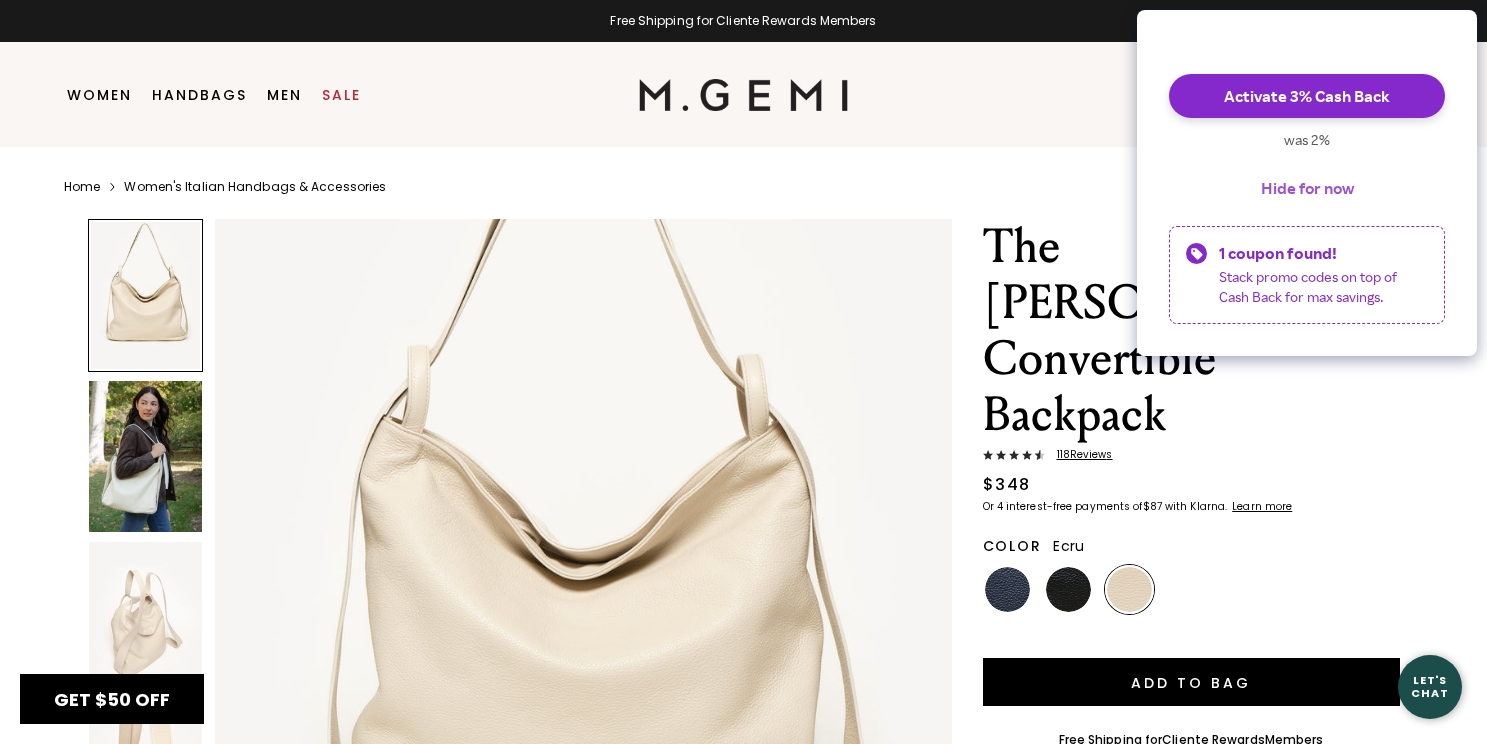 scroll, scrollTop: 0, scrollLeft: 0, axis: both 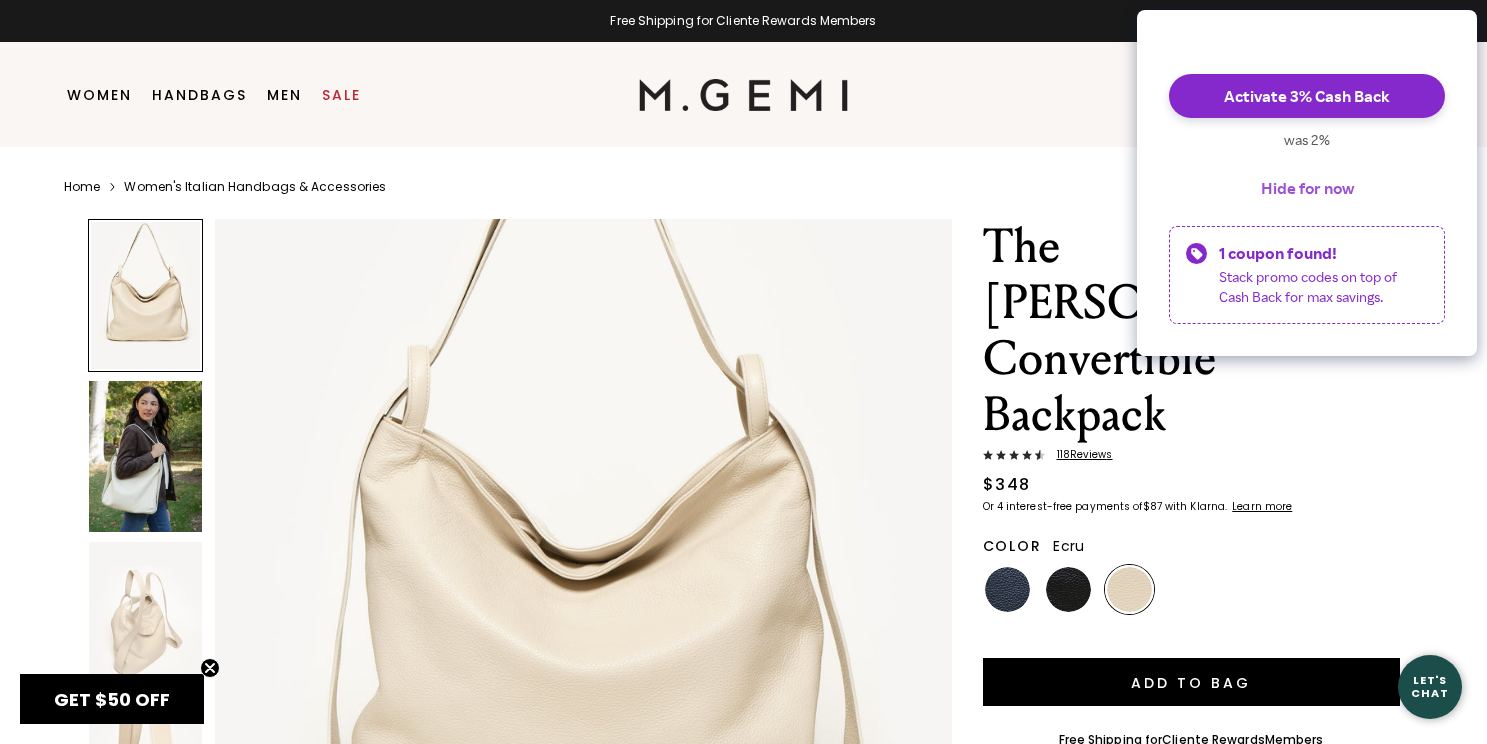 click on "Hide for now" at bounding box center (1307, 188) 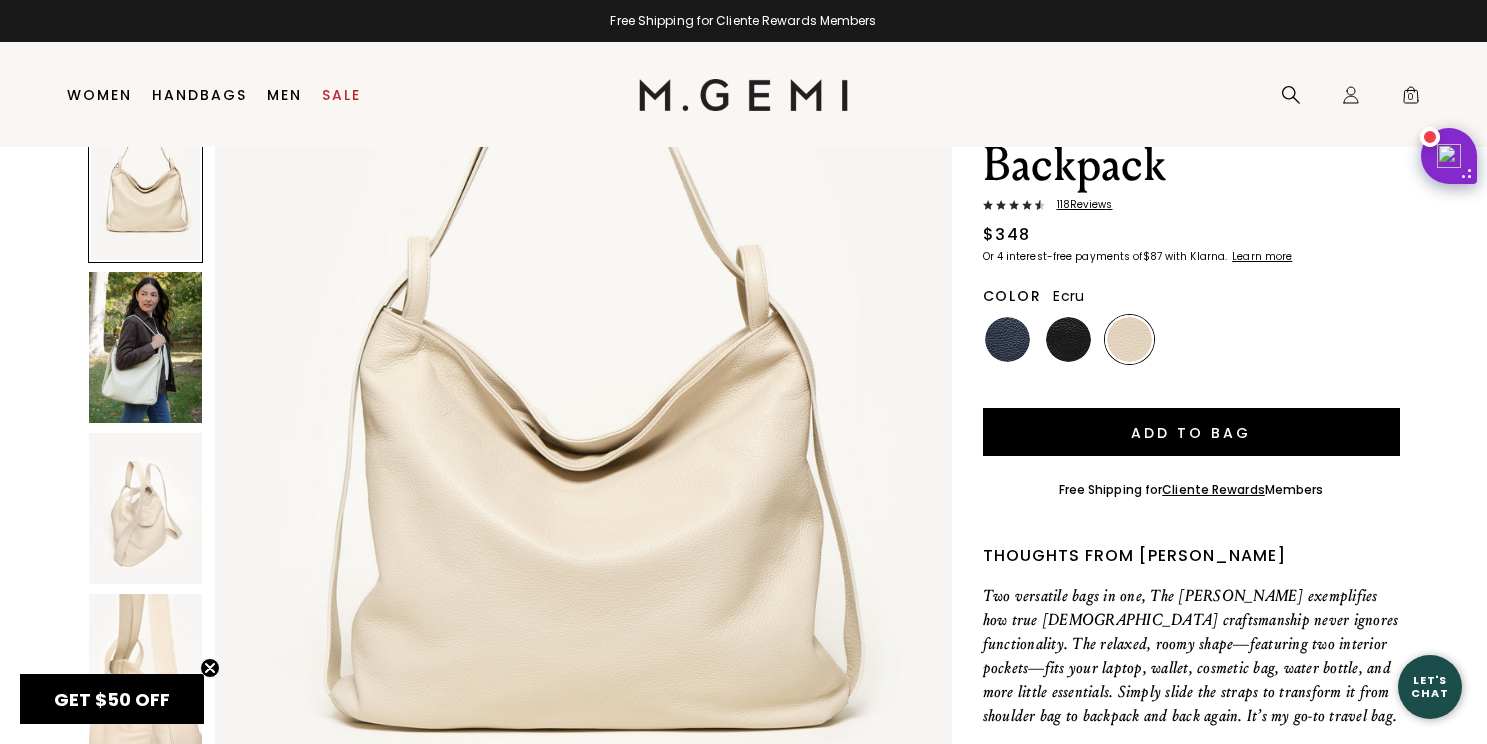 scroll, scrollTop: 262, scrollLeft: 0, axis: vertical 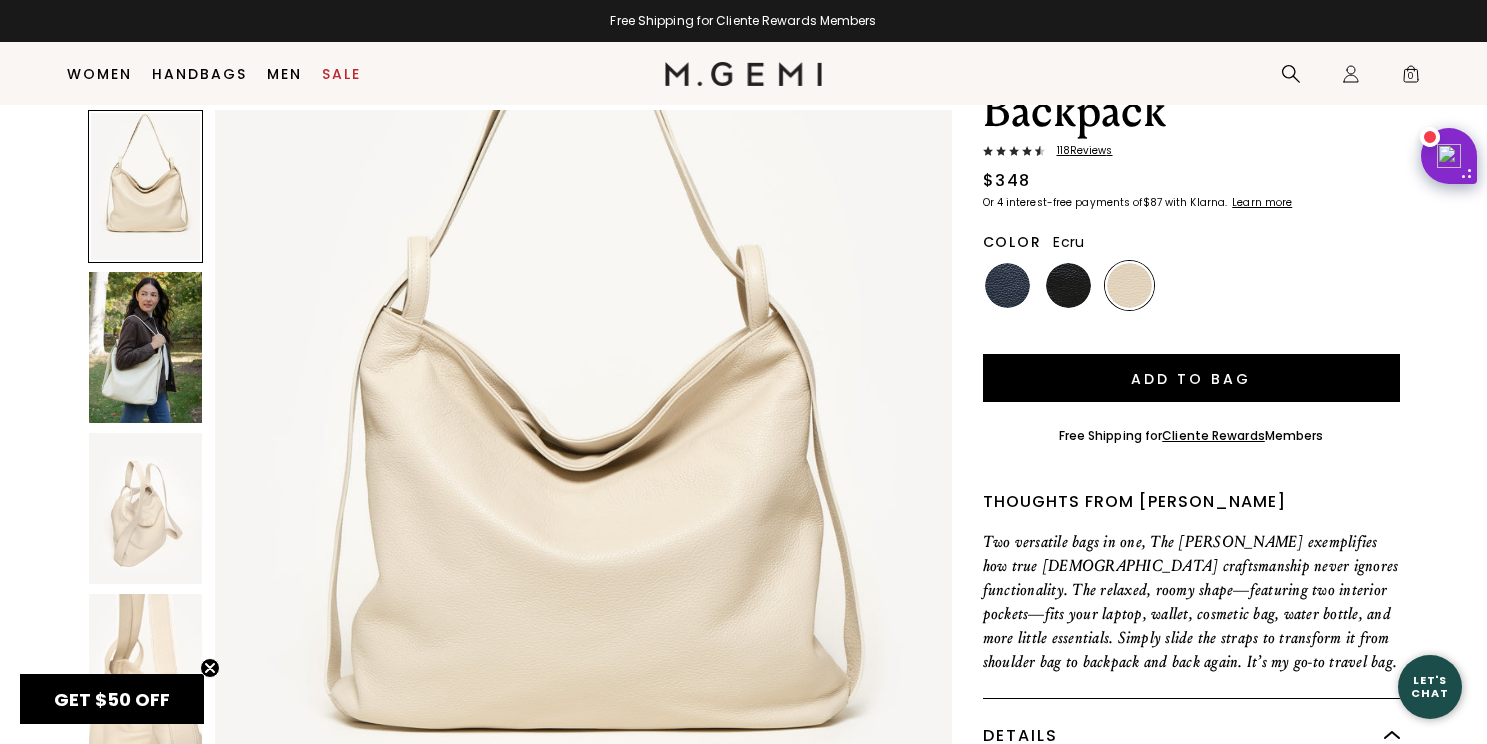 click at bounding box center (145, 508) 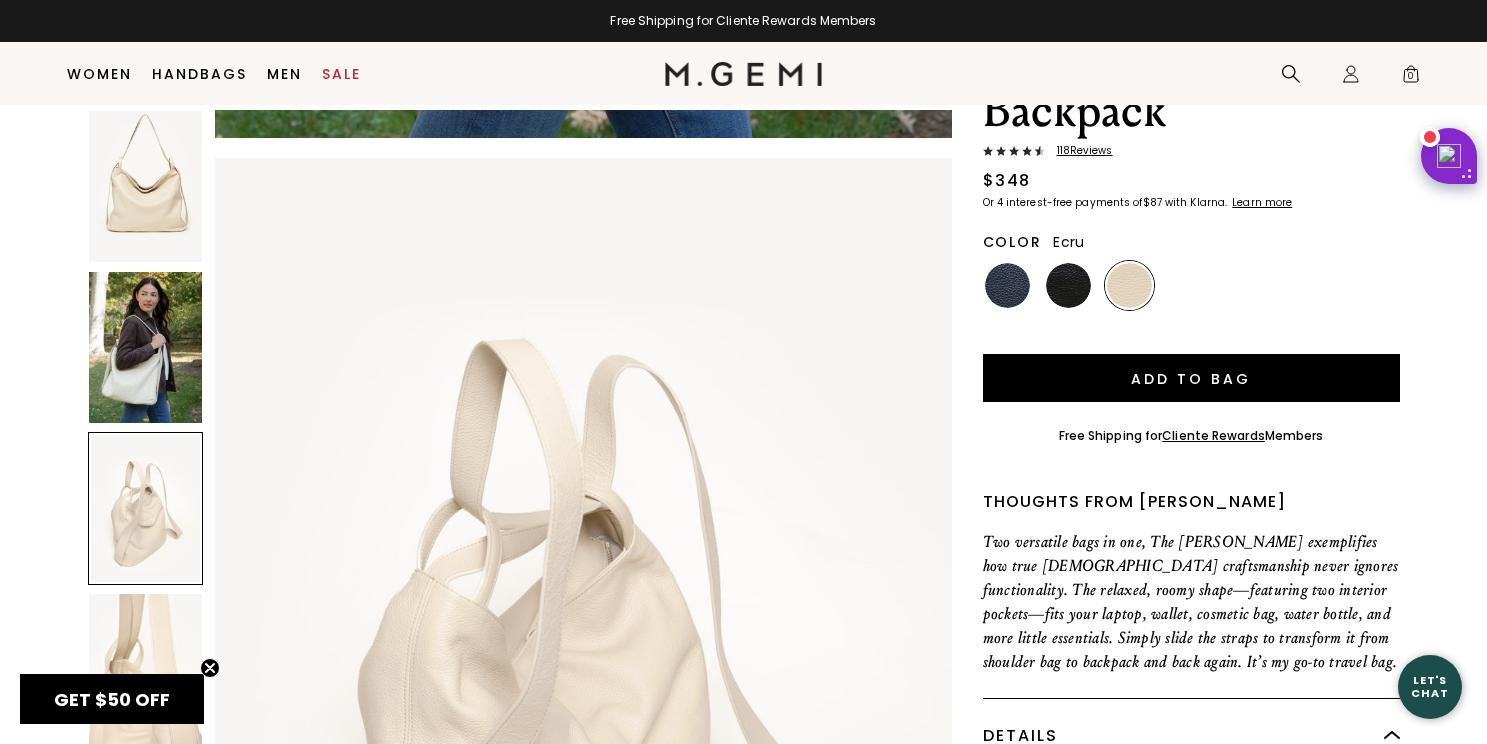 scroll, scrollTop: 1965, scrollLeft: 0, axis: vertical 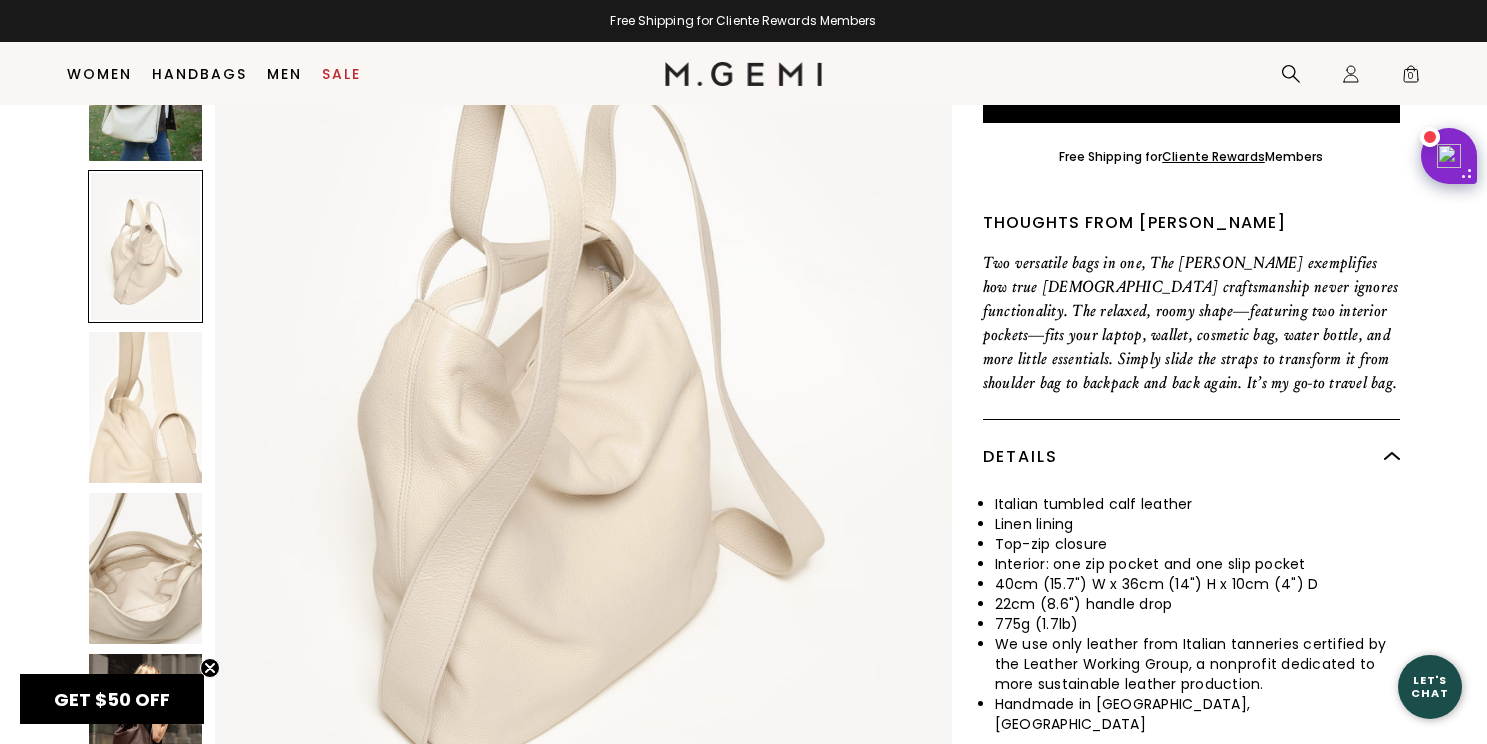 click at bounding box center (145, 568) 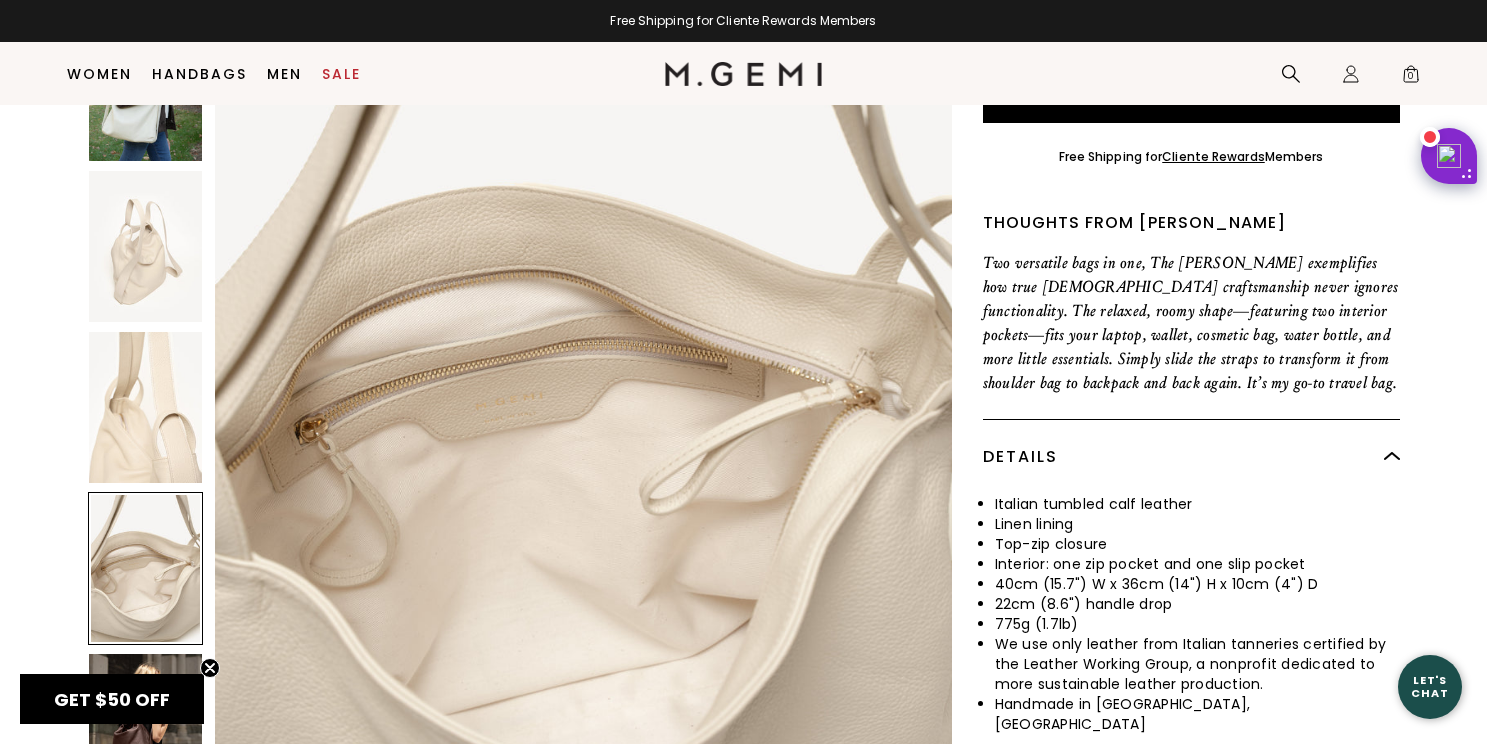 scroll, scrollTop: 3929, scrollLeft: 0, axis: vertical 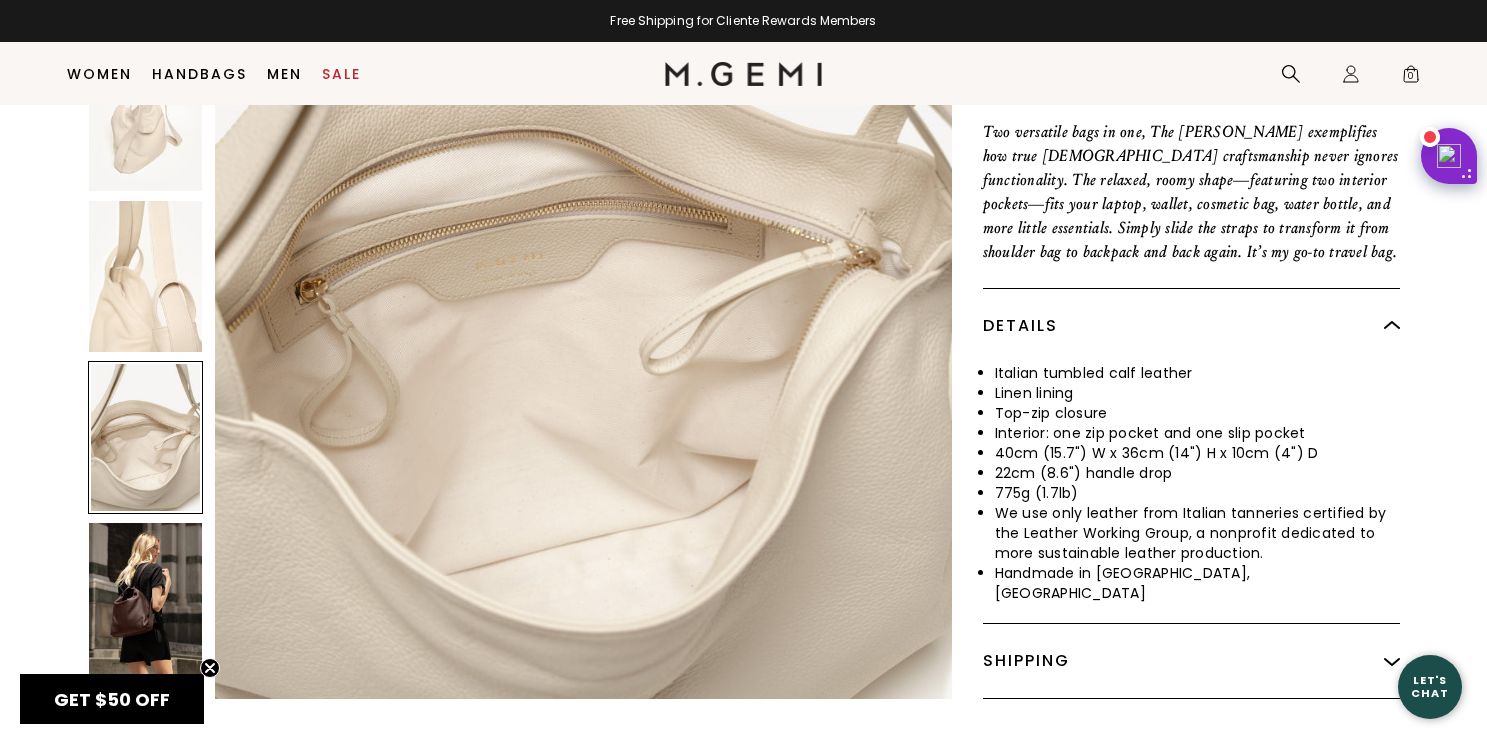 click at bounding box center (145, 598) 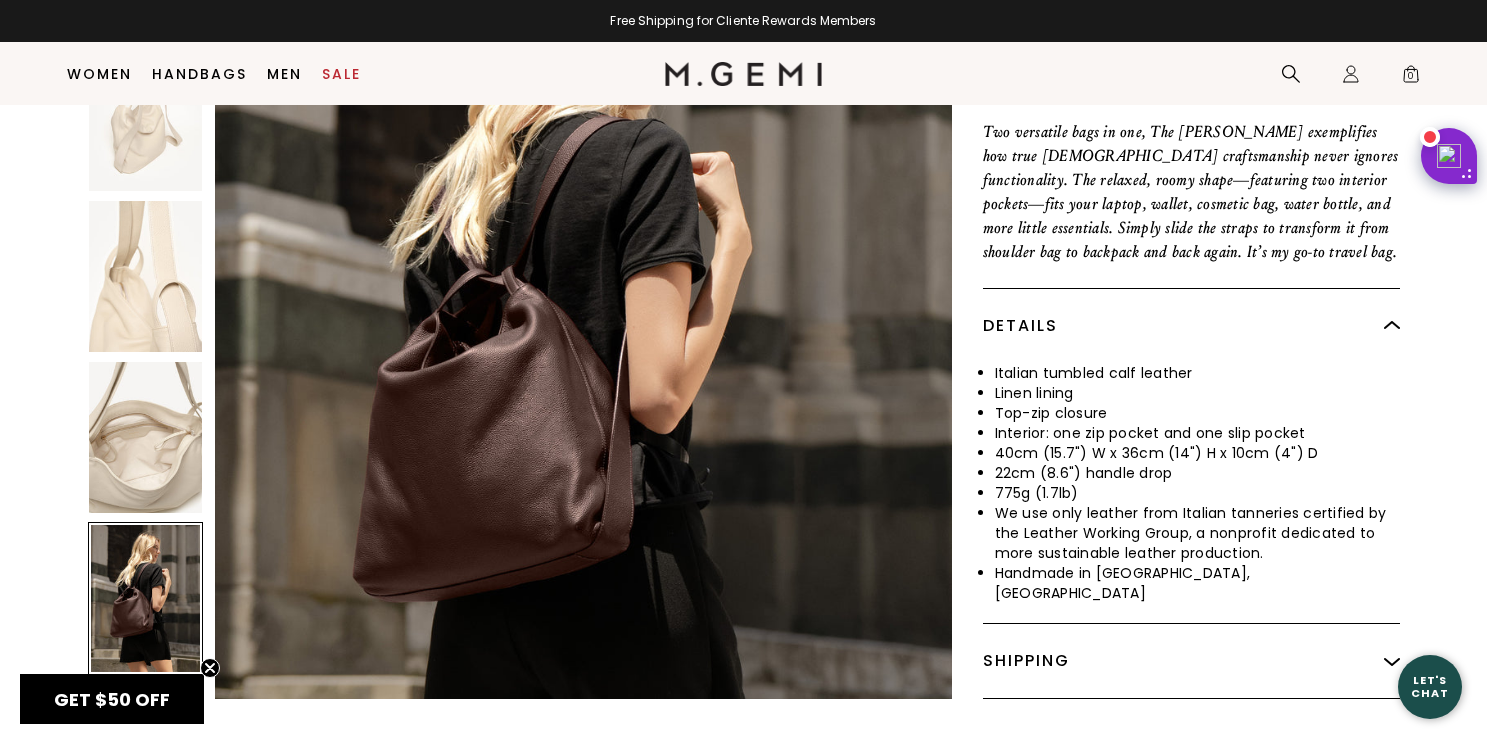 scroll, scrollTop: 4911, scrollLeft: 0, axis: vertical 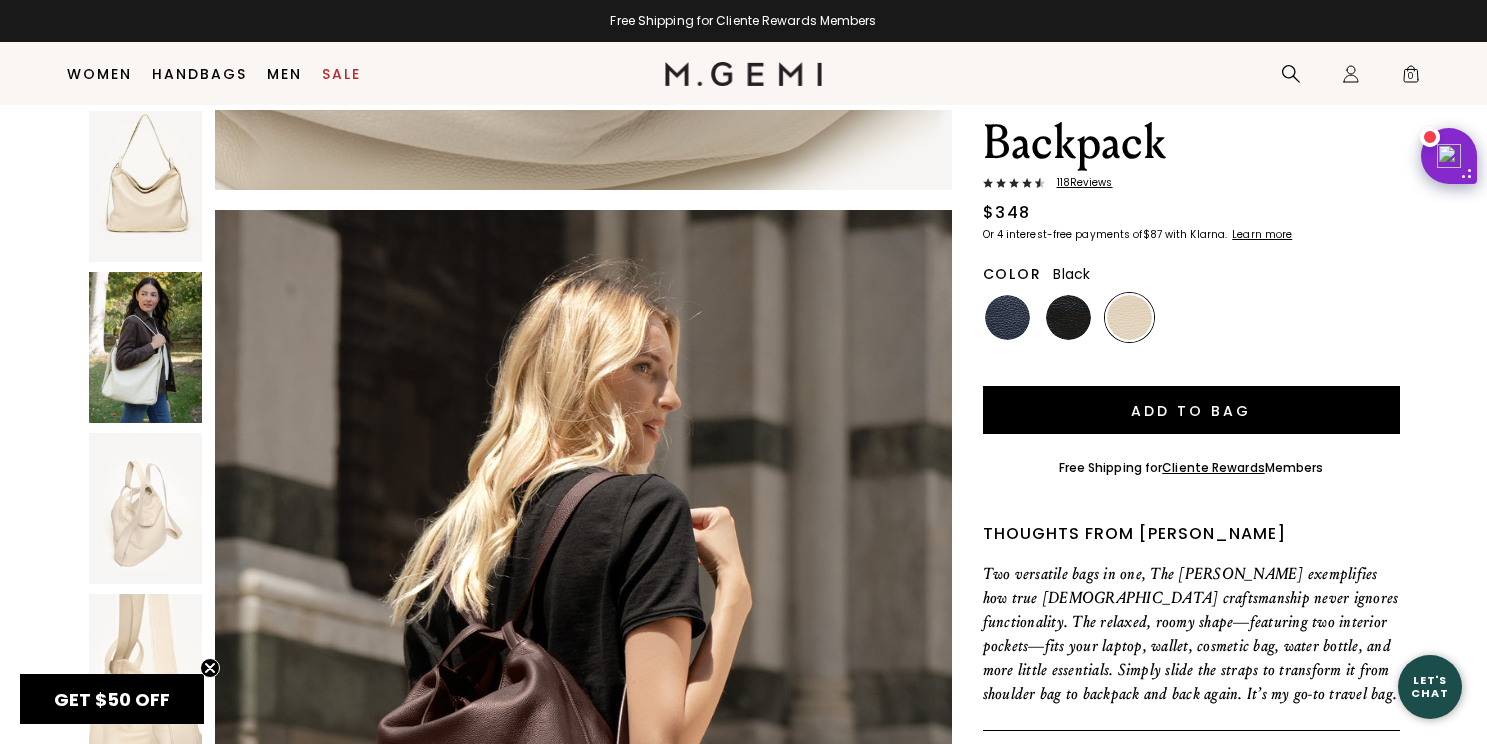 click at bounding box center (1068, 317) 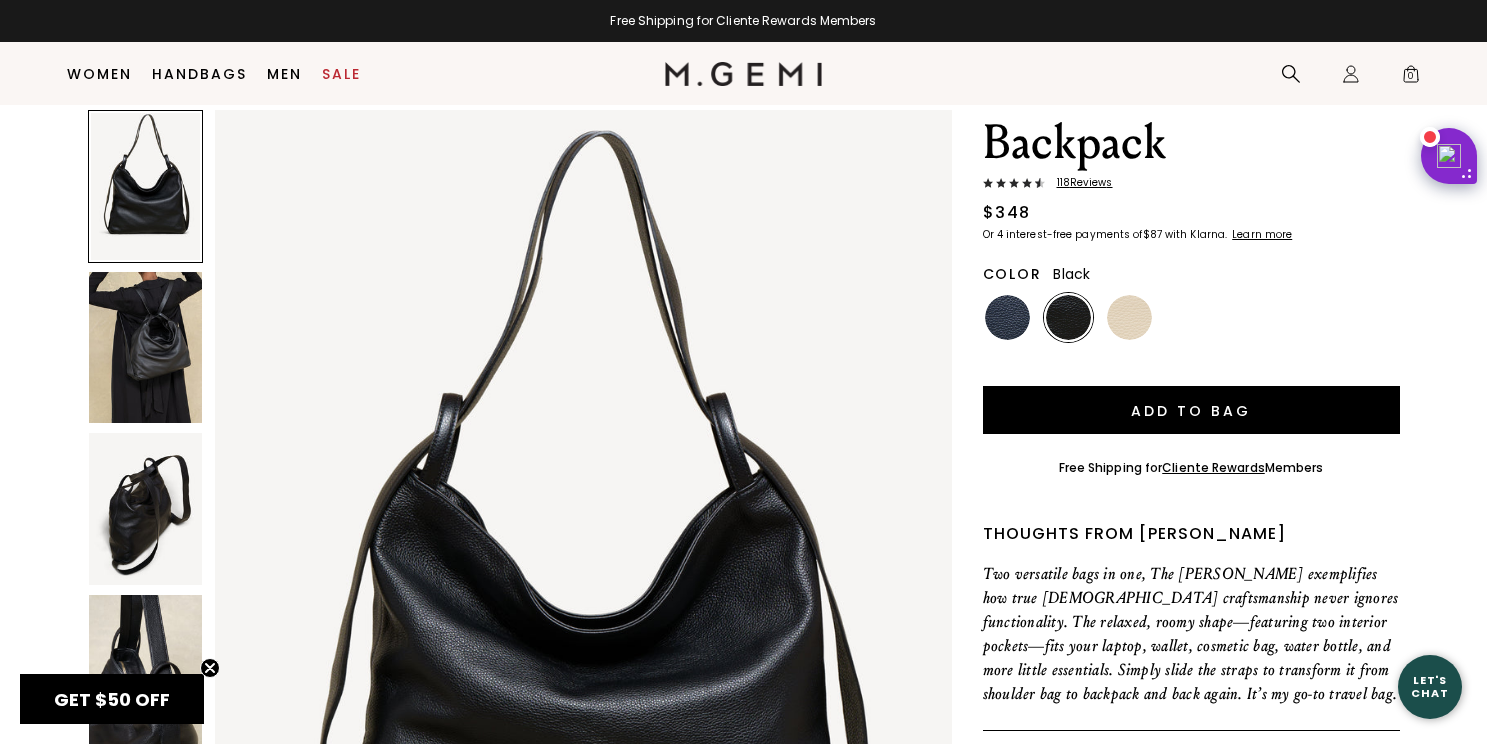 scroll, scrollTop: 0, scrollLeft: 0, axis: both 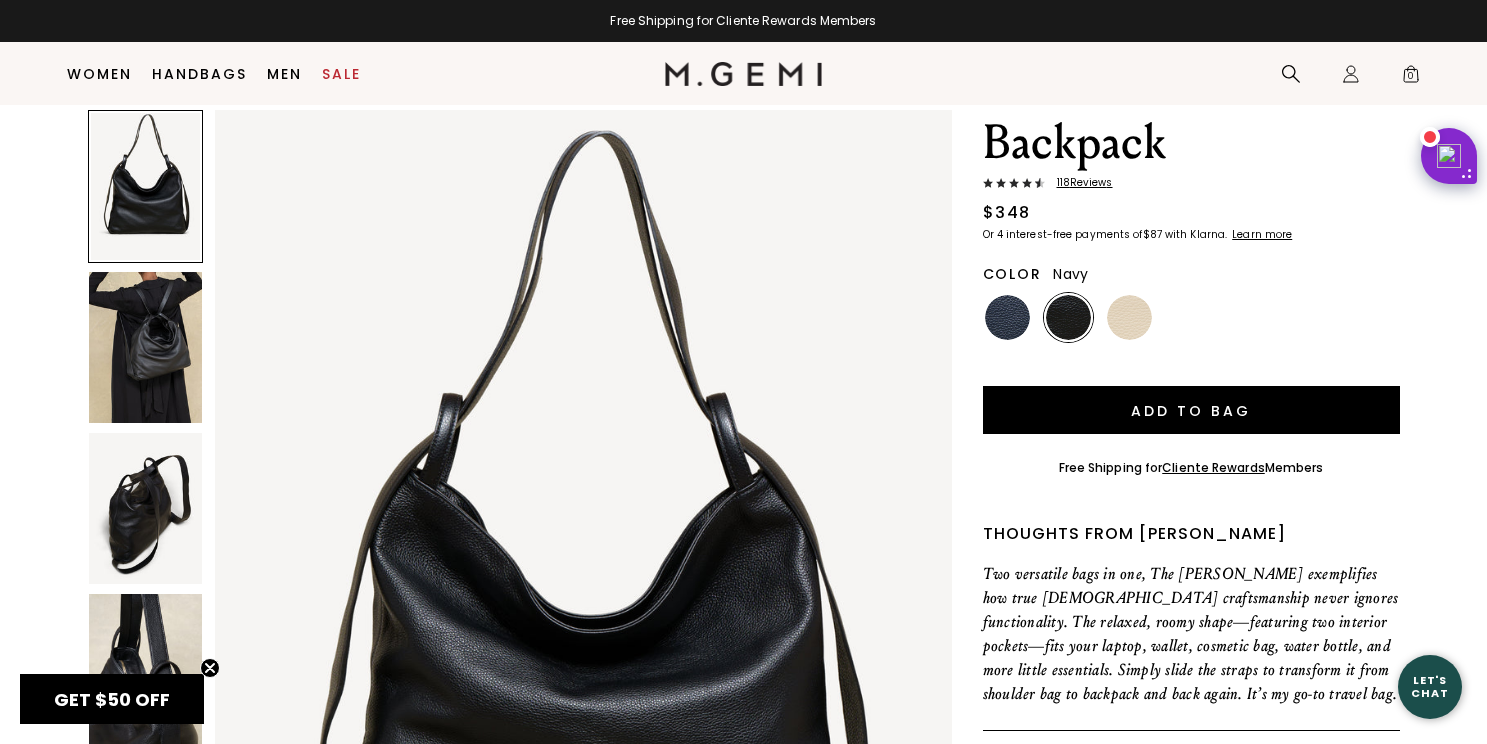 click at bounding box center (1007, 317) 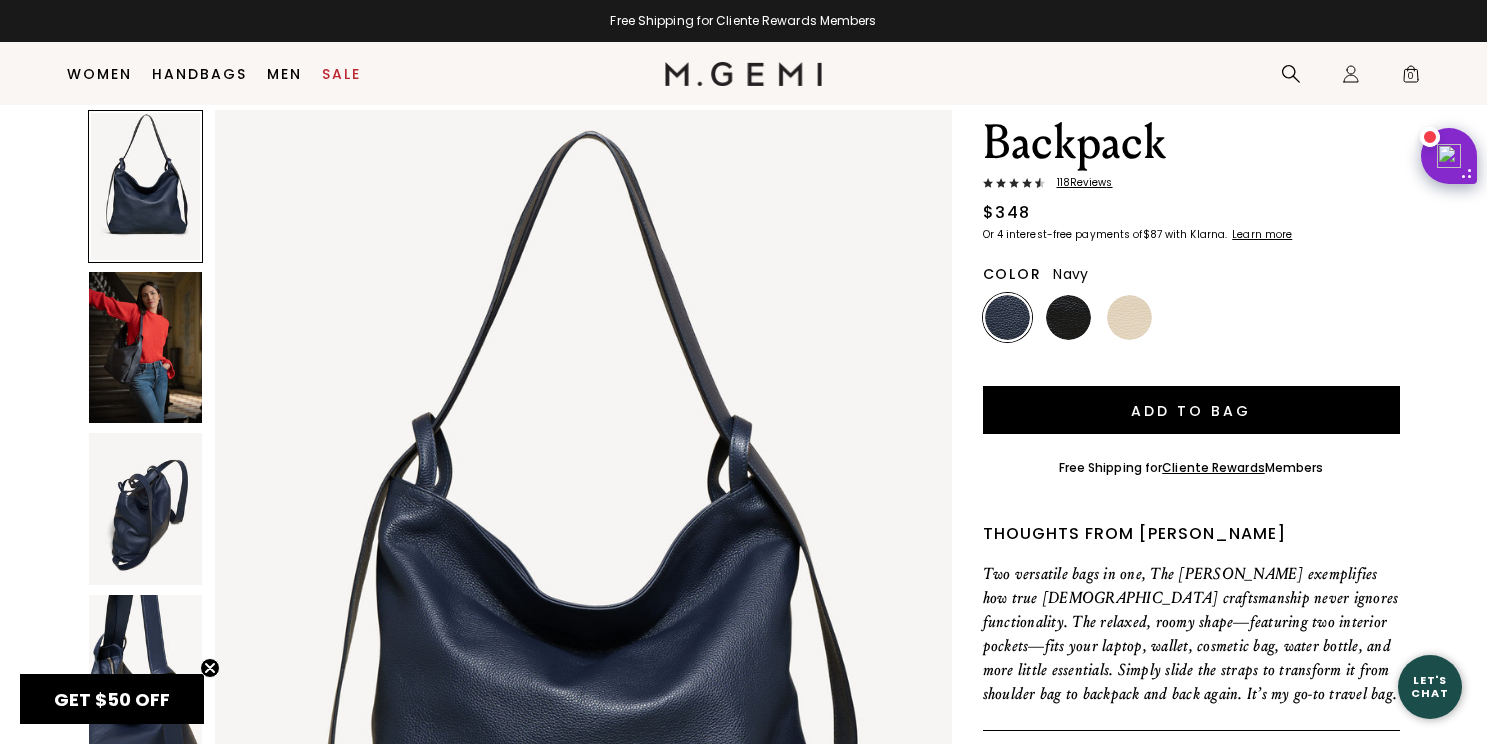 scroll, scrollTop: 0, scrollLeft: 0, axis: both 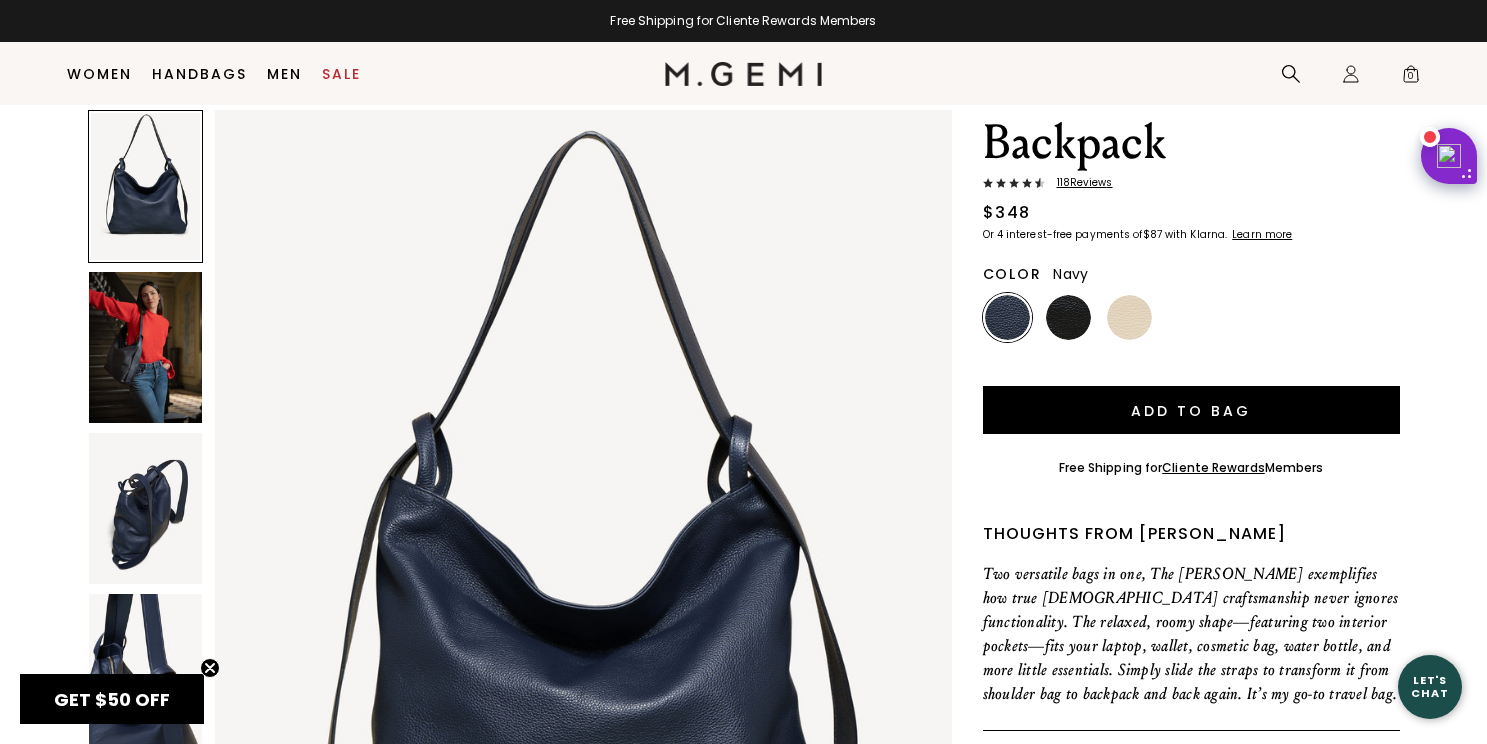 click at bounding box center (145, 347) 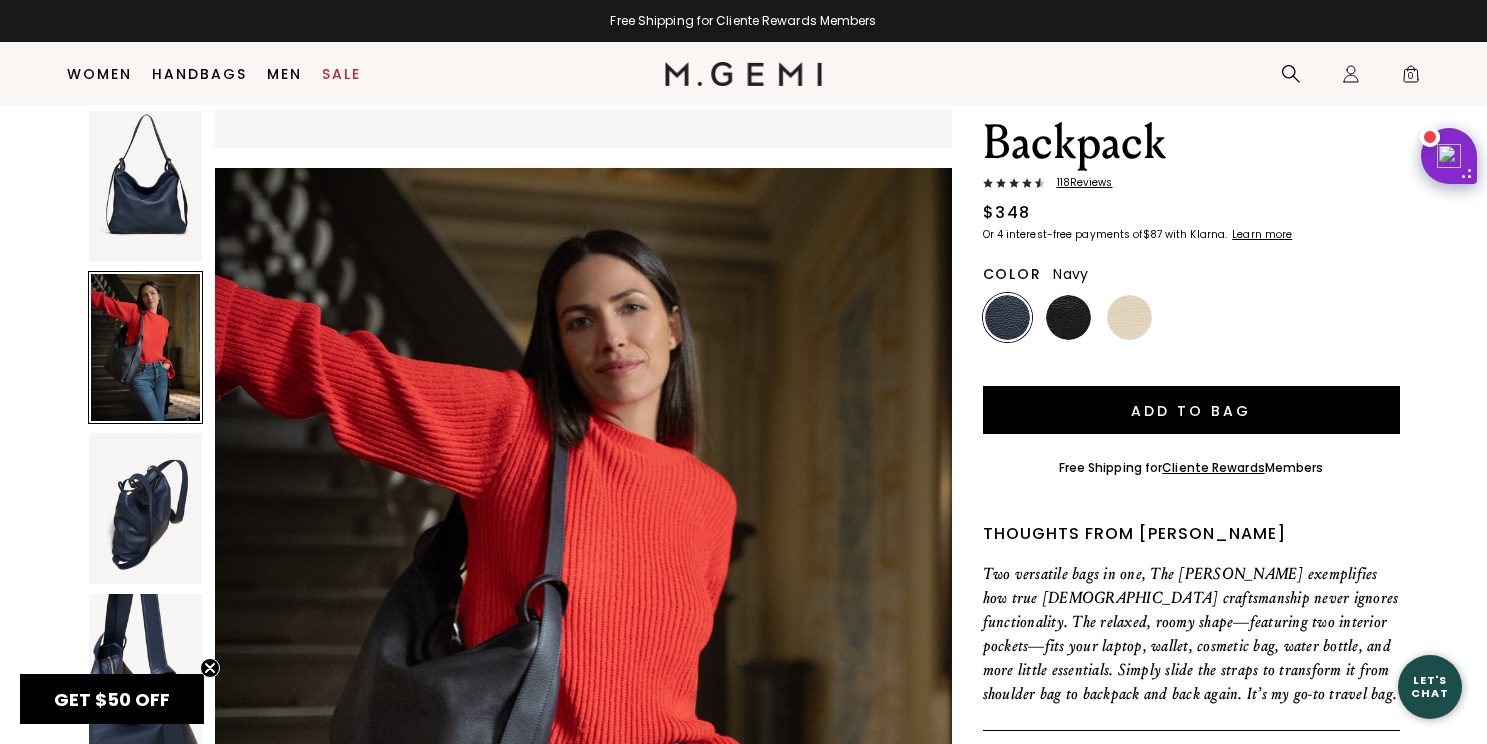 scroll, scrollTop: 982, scrollLeft: 0, axis: vertical 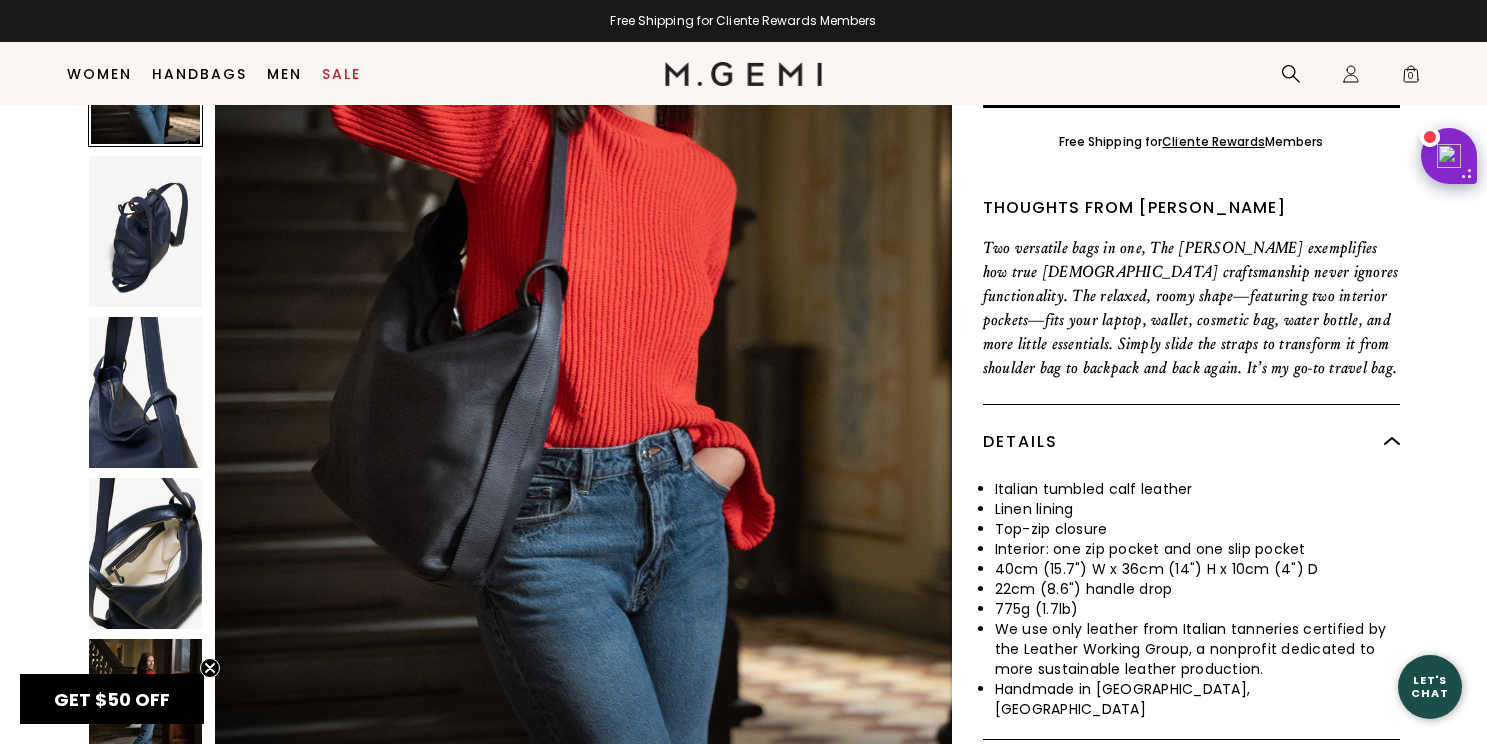 click at bounding box center [145, 714] 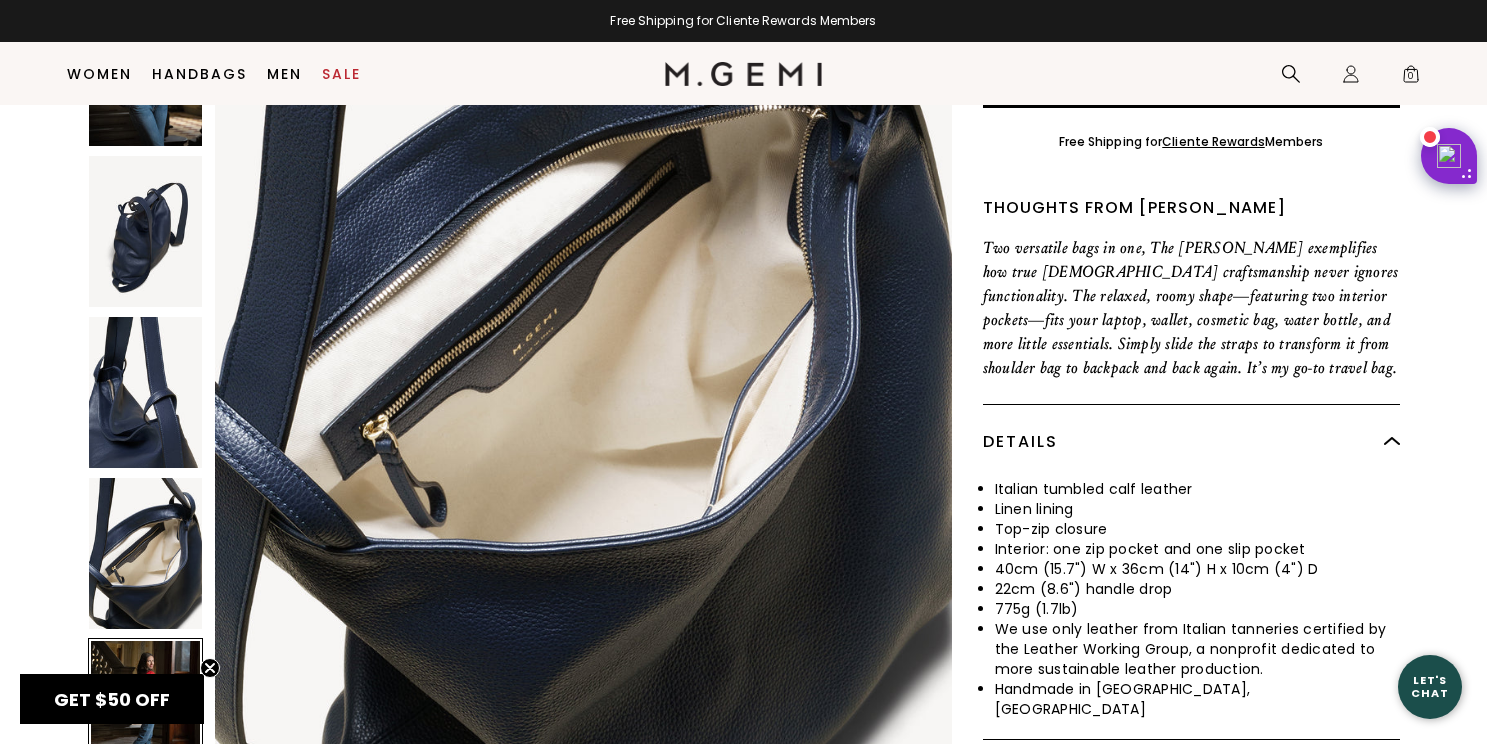 scroll, scrollTop: 4911, scrollLeft: 0, axis: vertical 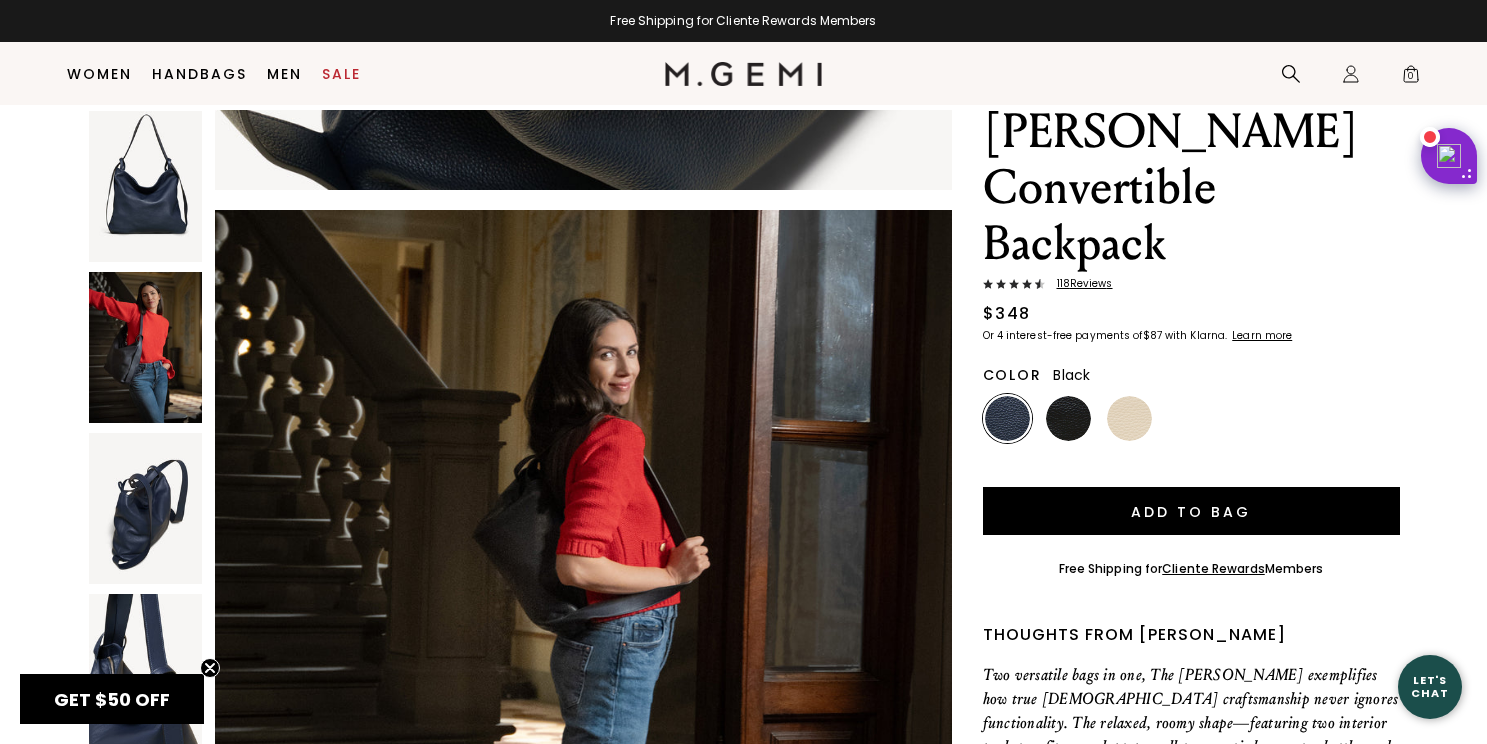 click at bounding box center (1068, 418) 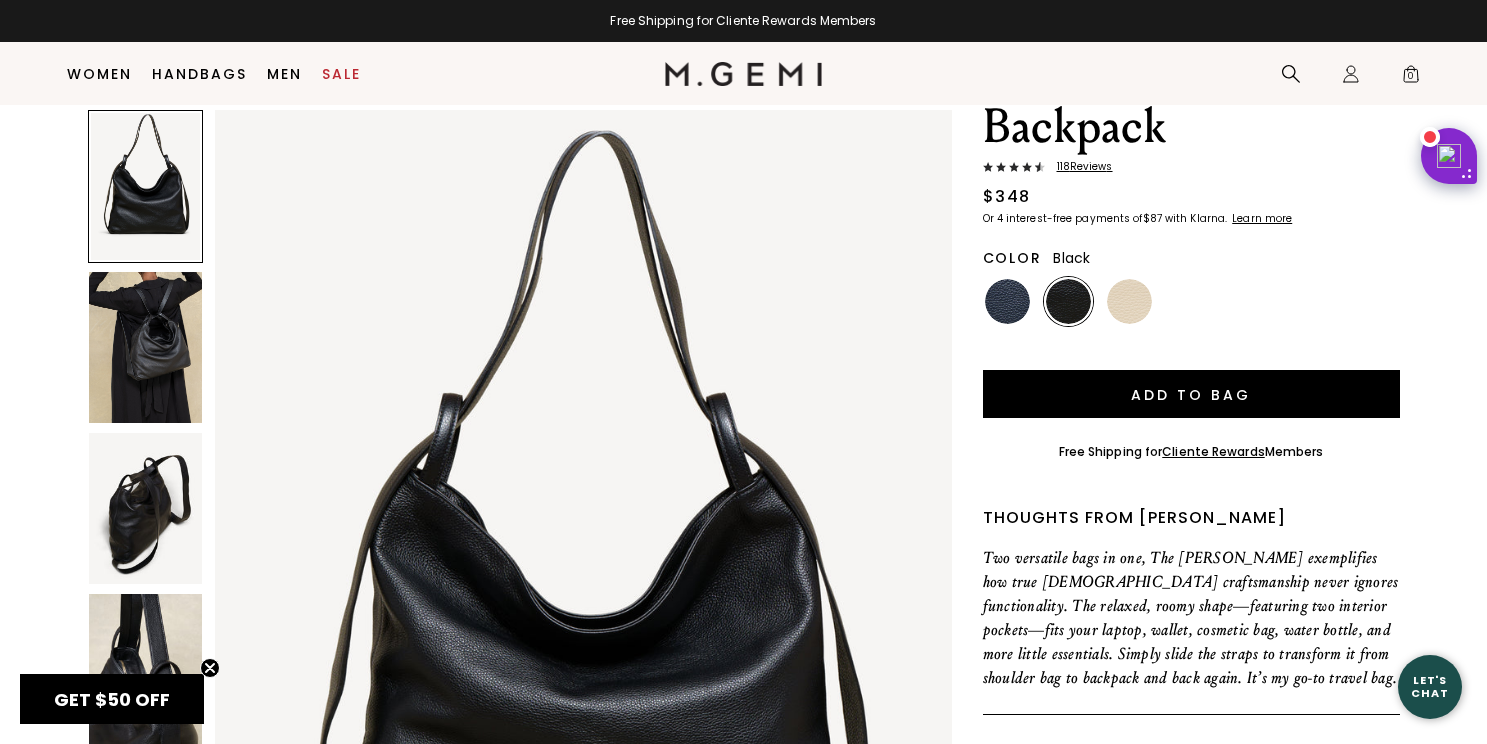 scroll, scrollTop: 252, scrollLeft: 0, axis: vertical 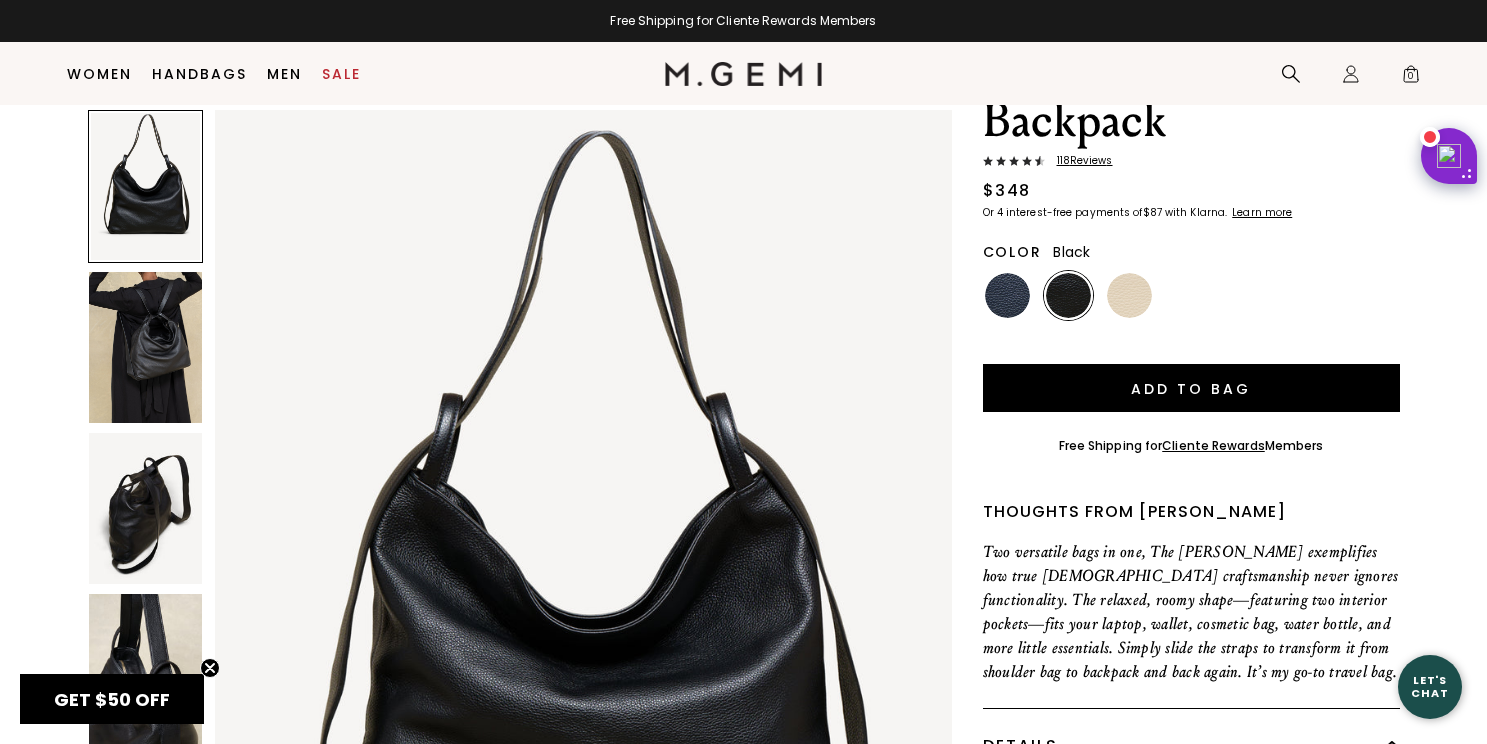click at bounding box center [145, 347] 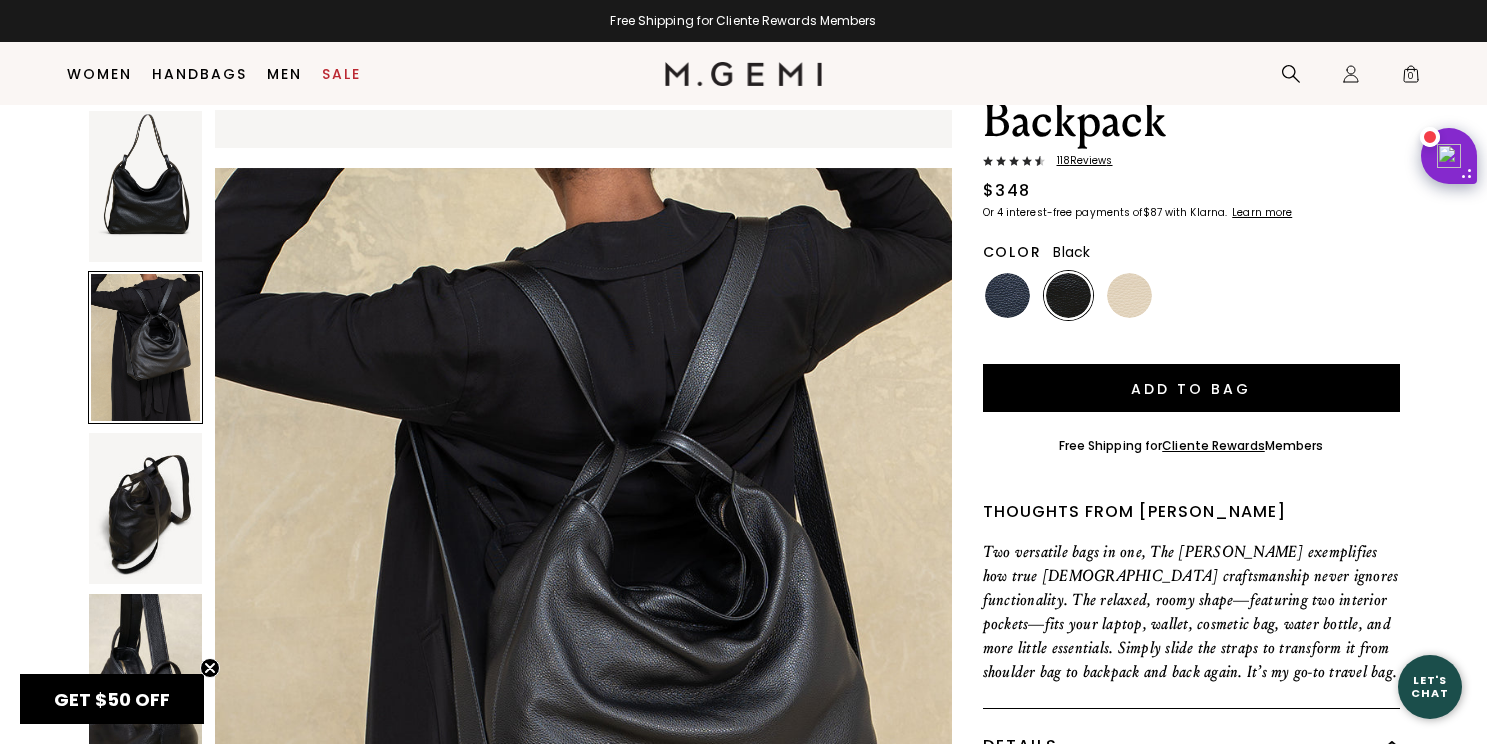 scroll, scrollTop: 982, scrollLeft: 0, axis: vertical 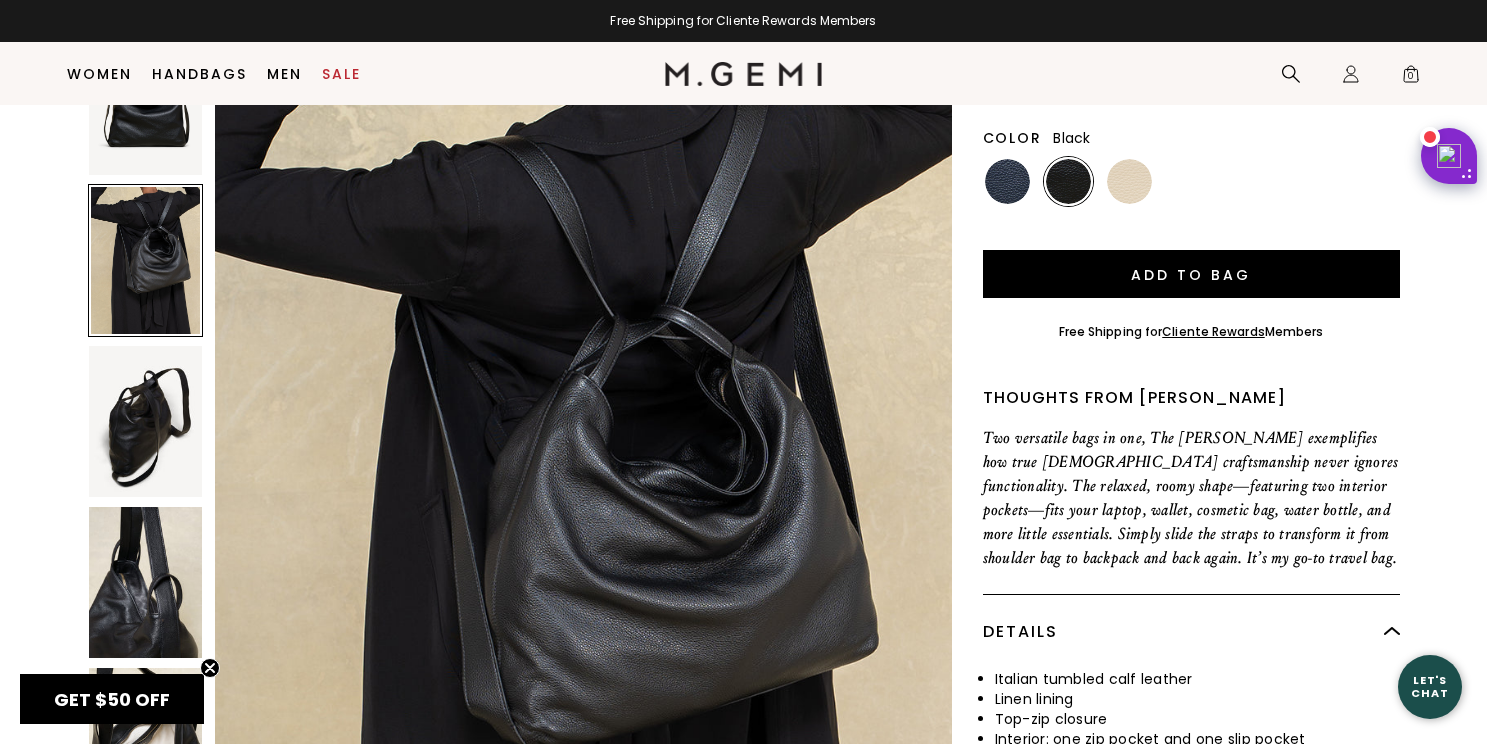 click at bounding box center (145, 421) 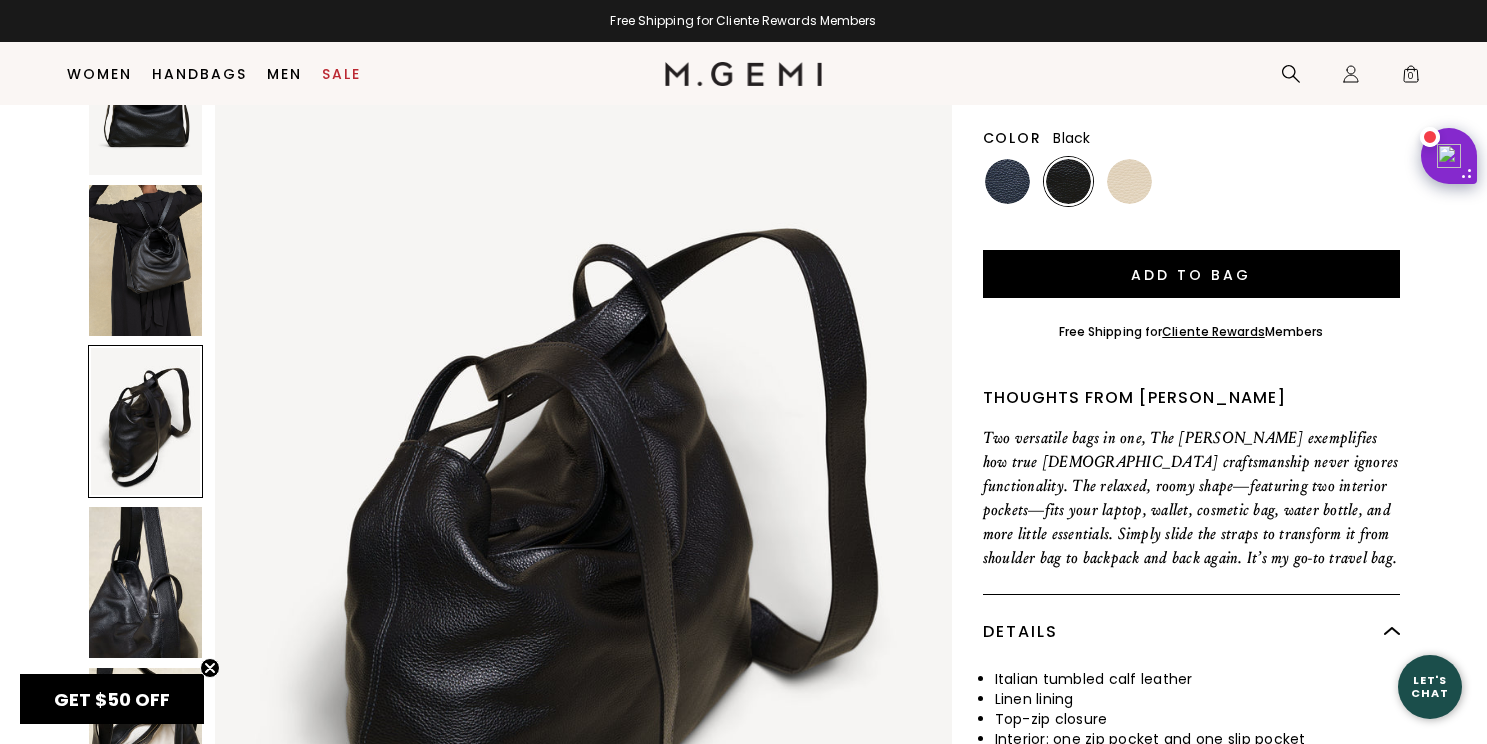 scroll, scrollTop: 1965, scrollLeft: 0, axis: vertical 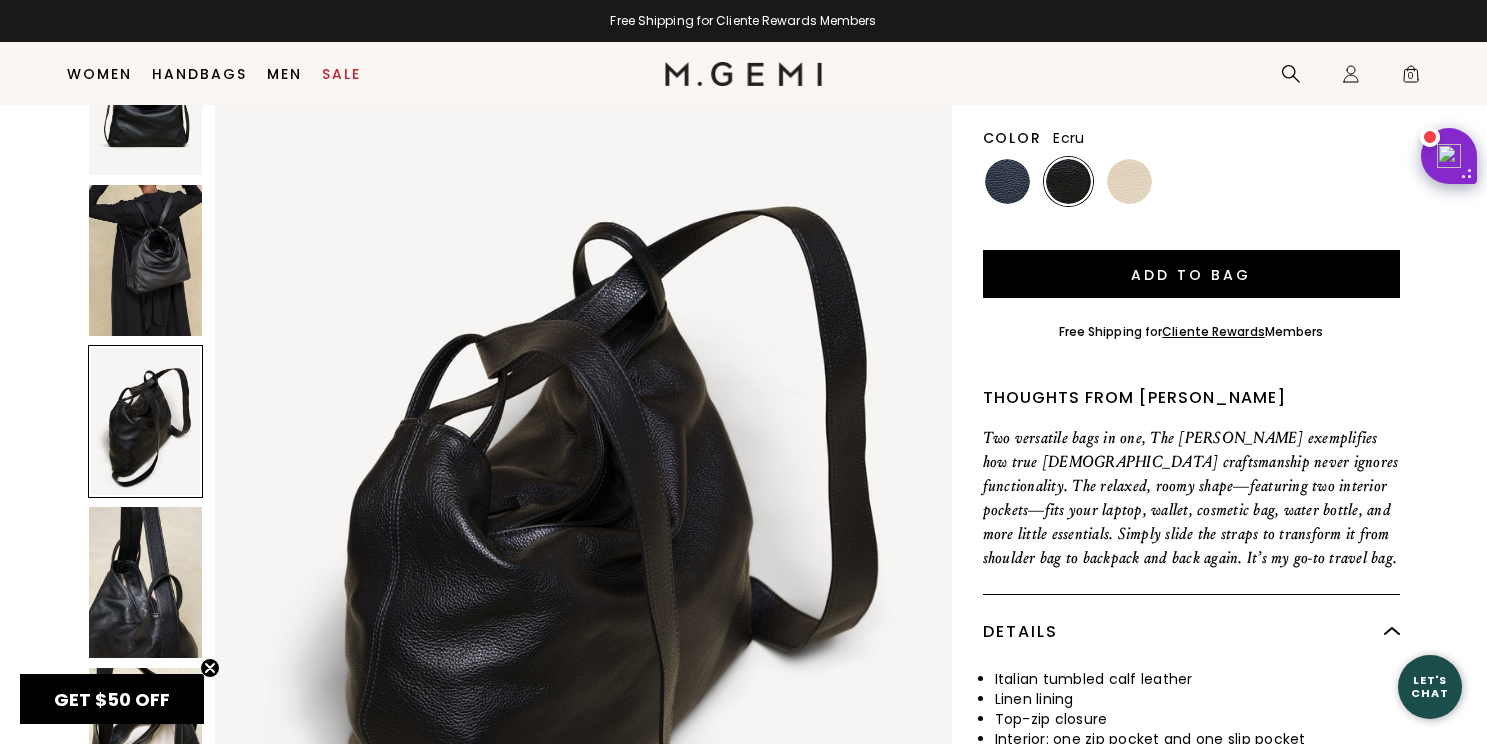 click at bounding box center [1129, 181] 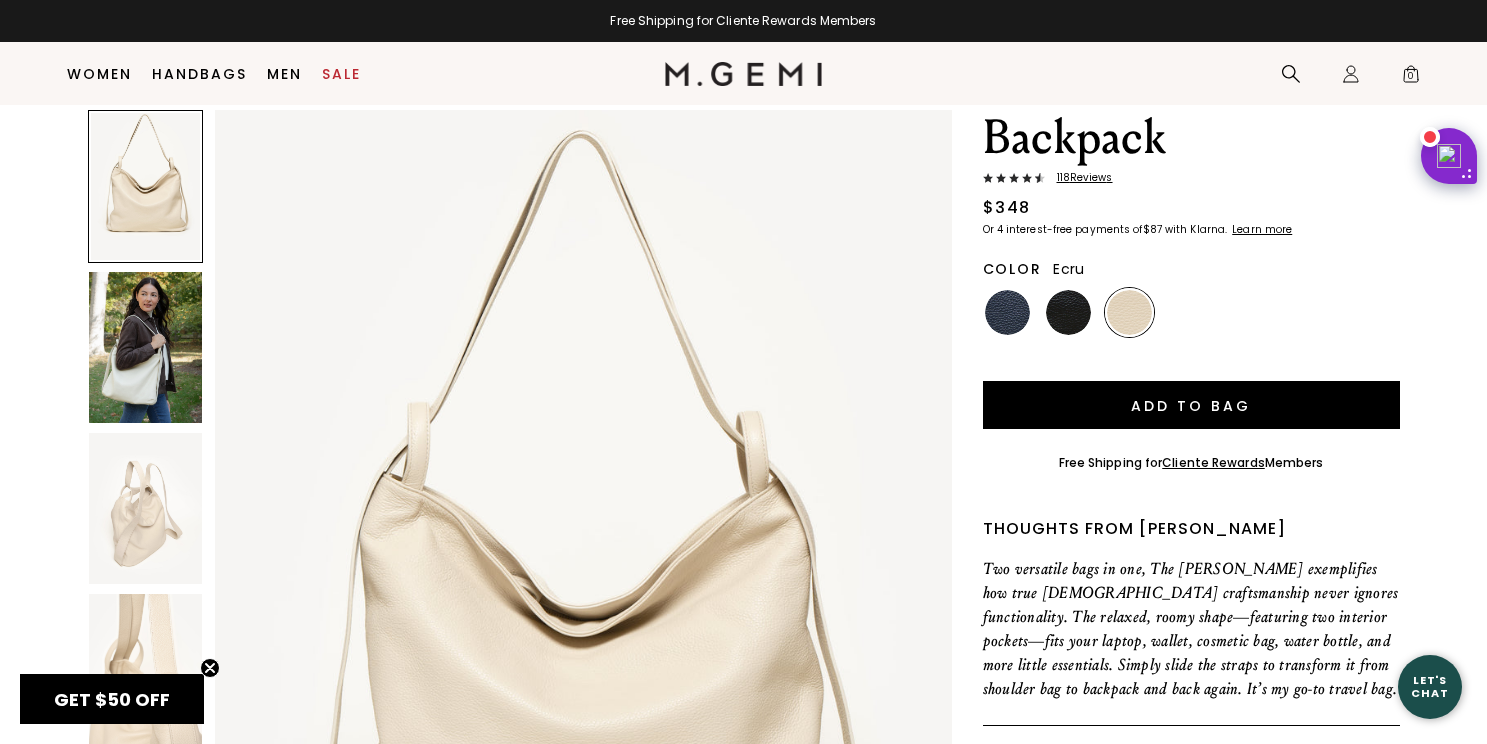 scroll, scrollTop: 240, scrollLeft: 0, axis: vertical 